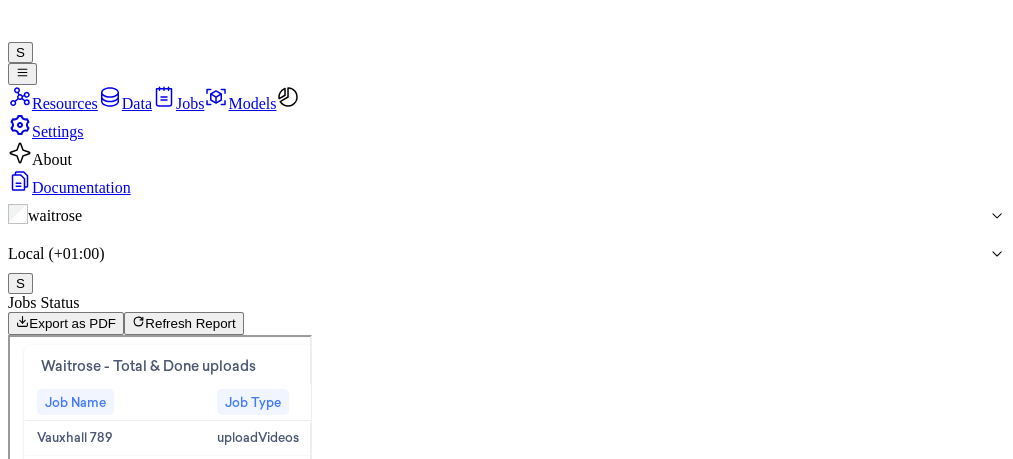scroll, scrollTop: 0, scrollLeft: 0, axis: both 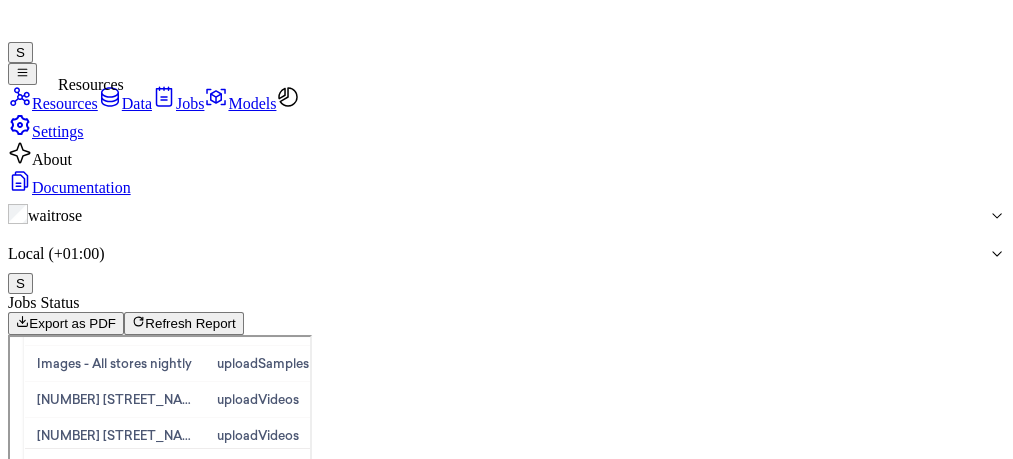 click on "Resources" at bounding box center [53, 103] 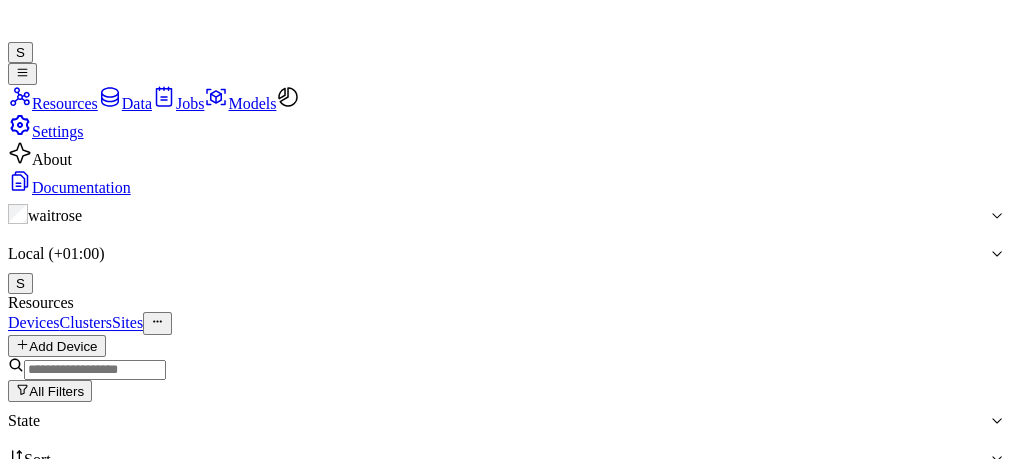 click on "Resources" at bounding box center [53, 103] 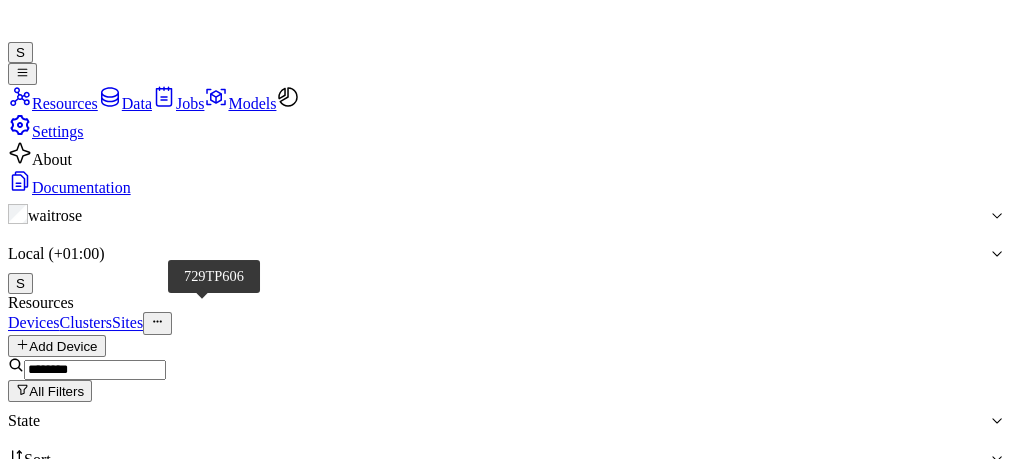 type on "********" 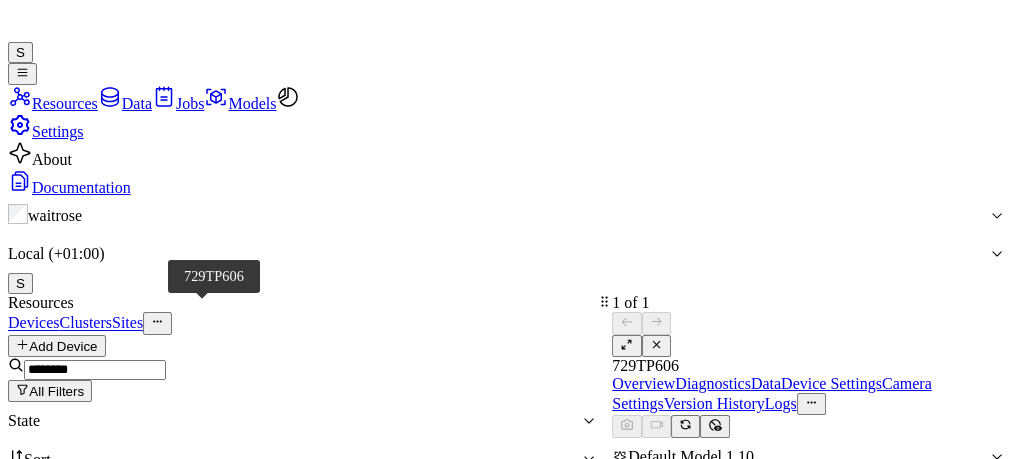 scroll, scrollTop: 0, scrollLeft: 0, axis: both 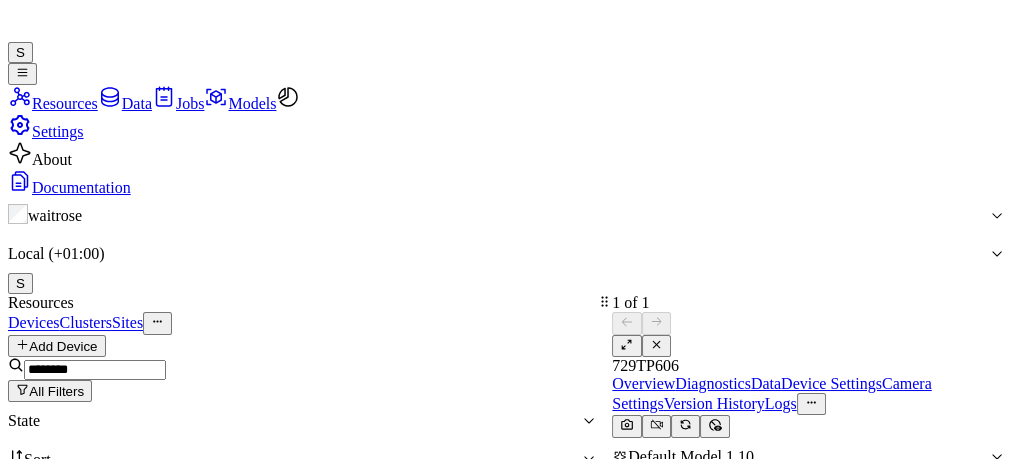 click at bounding box center (626, 344) 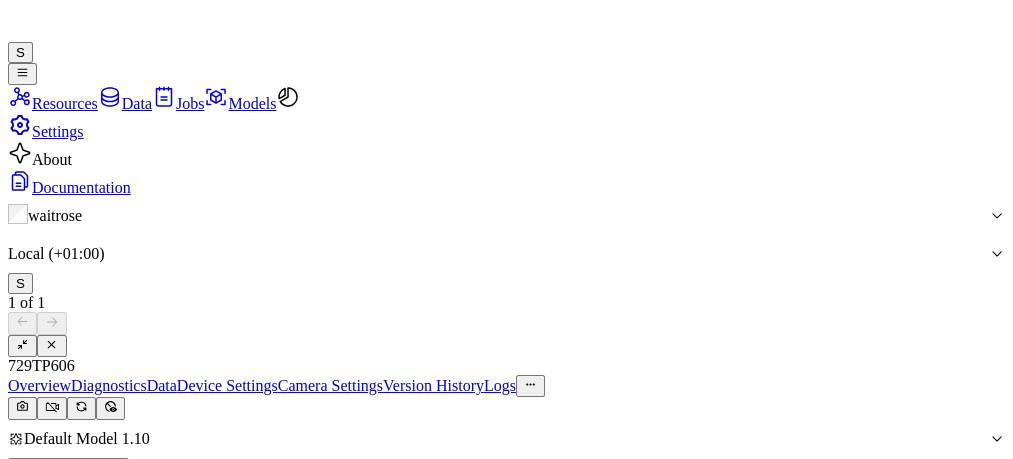 click on "Device Settings" at bounding box center (227, 385) 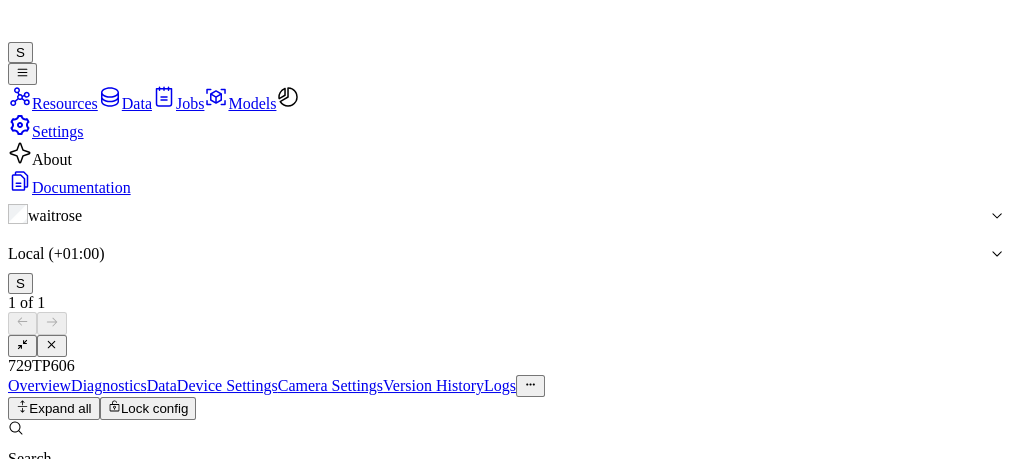 scroll, scrollTop: 781, scrollLeft: 0, axis: vertical 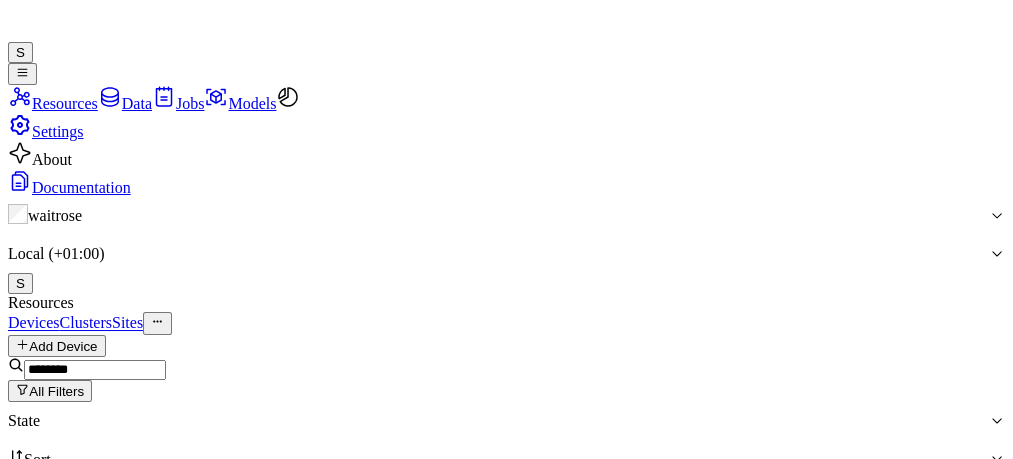 click at bounding box center [95, 370] 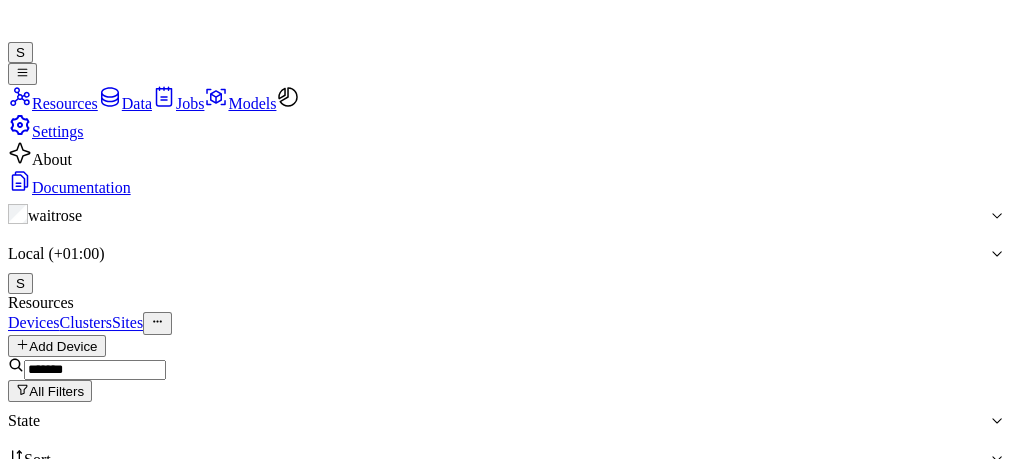 type on "******" 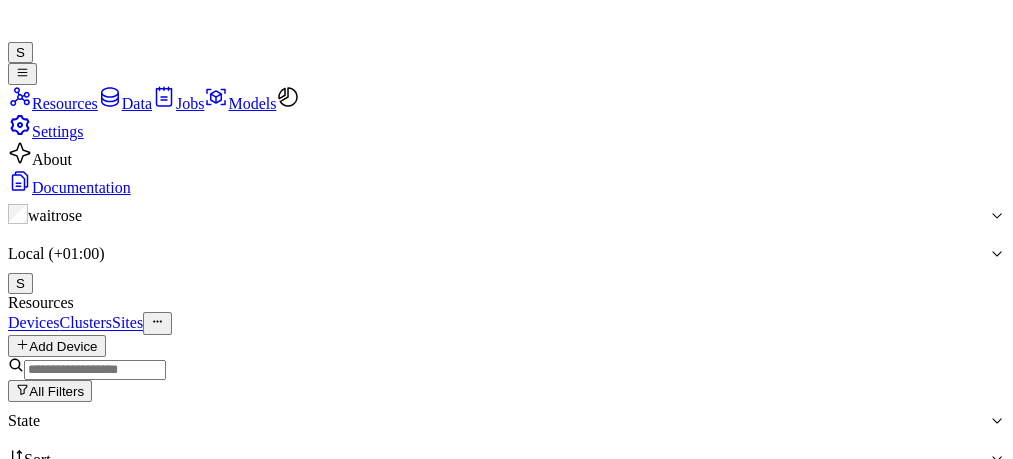 scroll, scrollTop: 4934, scrollLeft: 0, axis: vertical 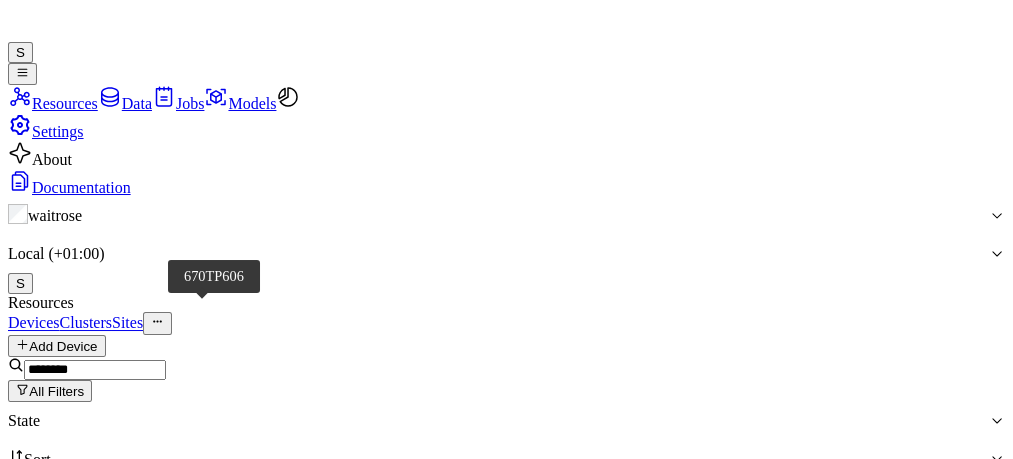 type on "********" 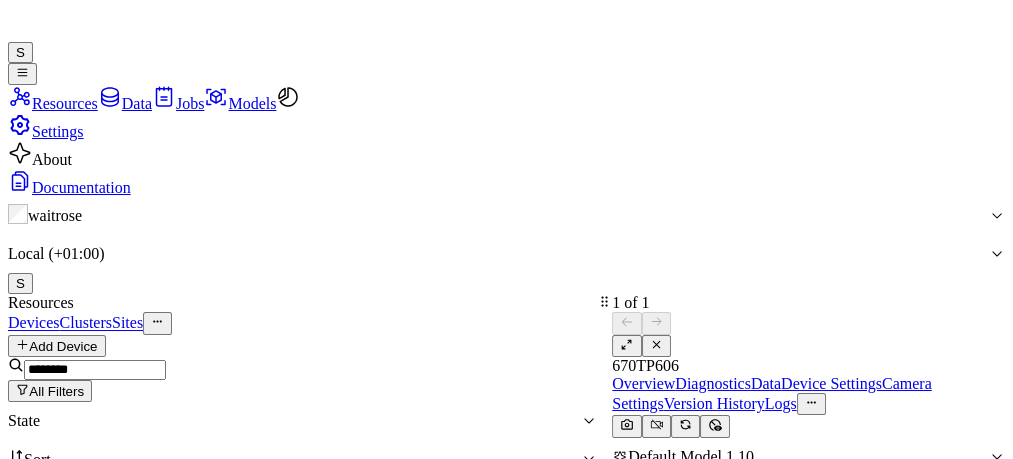 scroll, scrollTop: 0, scrollLeft: 0, axis: both 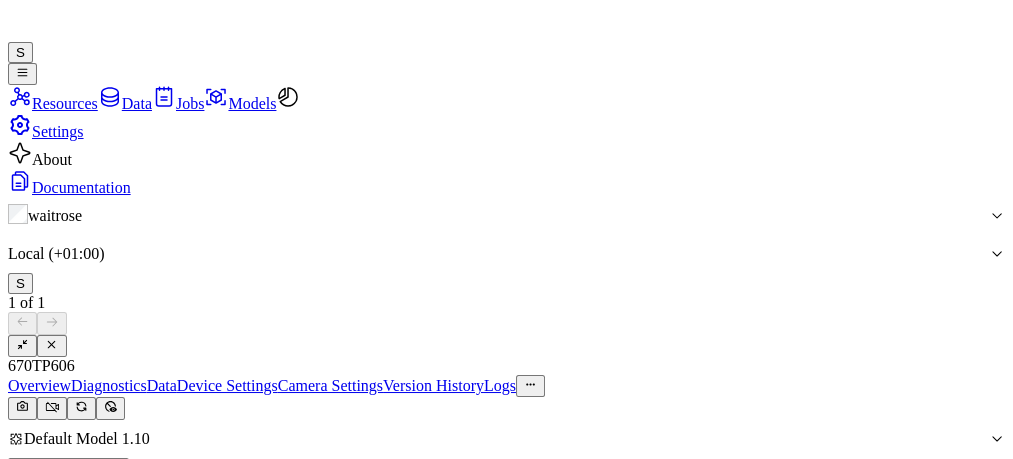 click on "Device Settings" at bounding box center [227, 385] 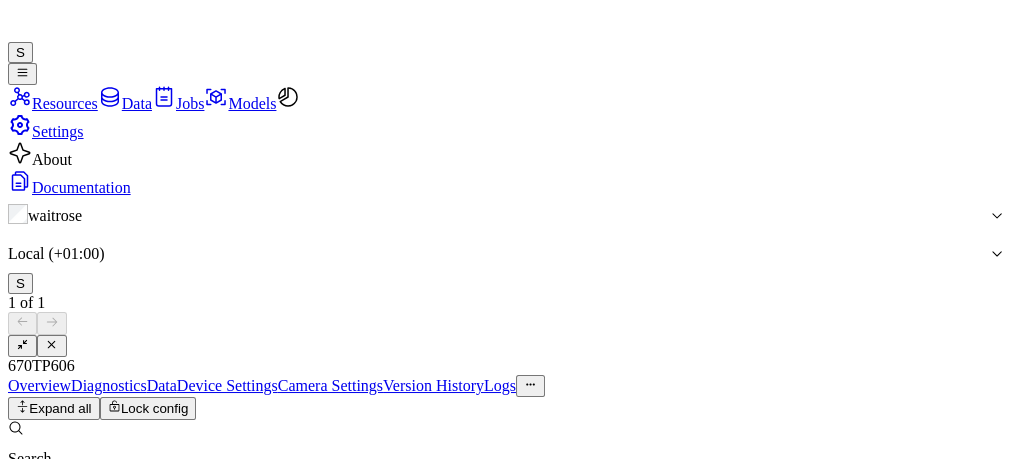 drag, startPoint x: 1004, startPoint y: 234, endPoint x: 1002, endPoint y: 339, distance: 105.01904 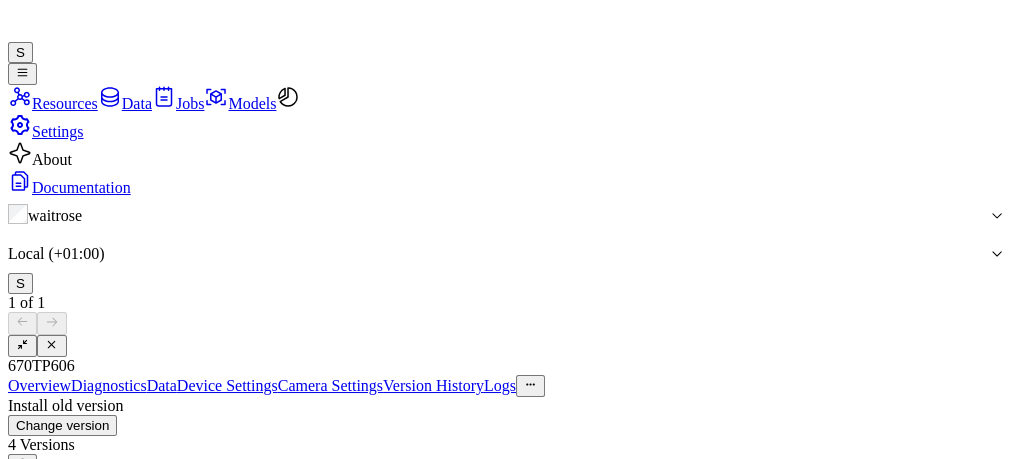 click on "Overview" at bounding box center [39, 385] 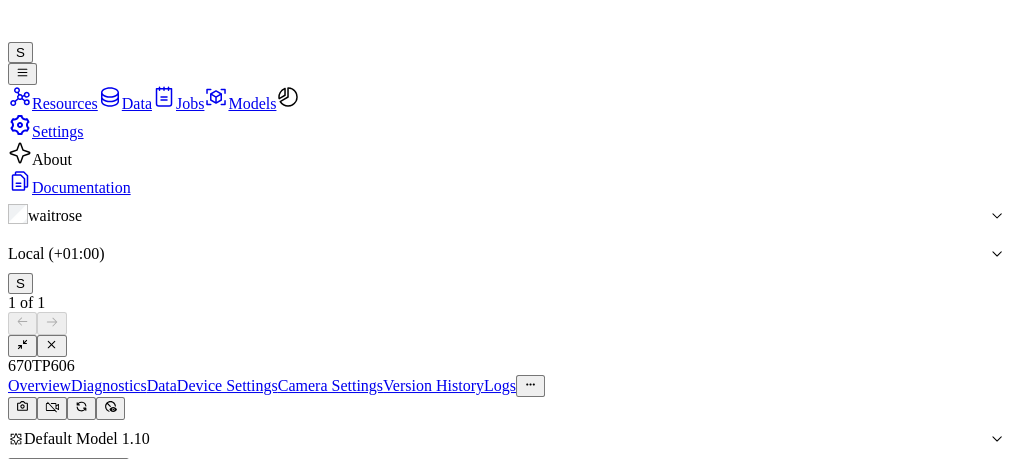 click at bounding box center [22, 344] 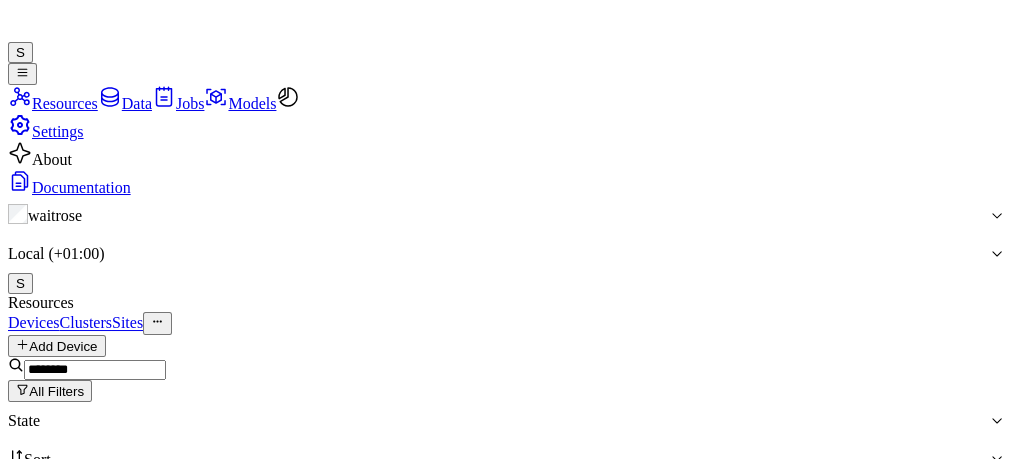 click at bounding box center (95, 370) 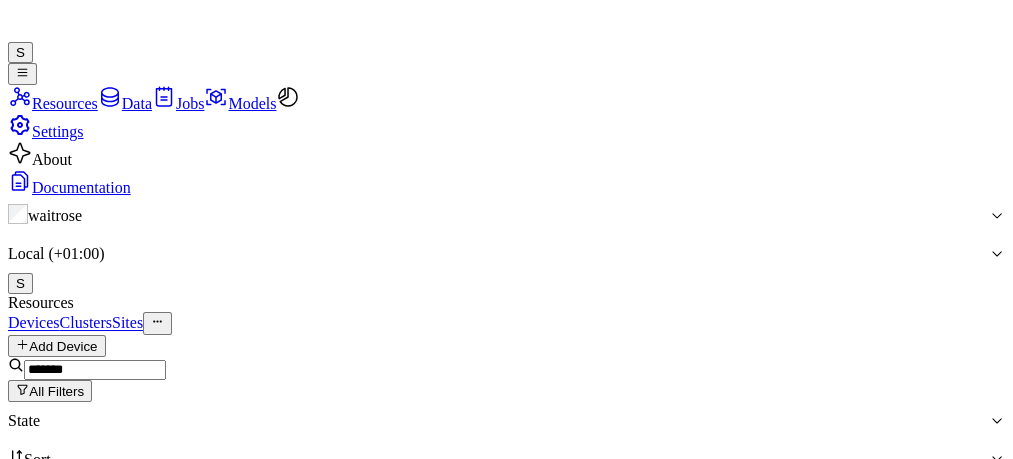 scroll, scrollTop: 451, scrollLeft: 0, axis: vertical 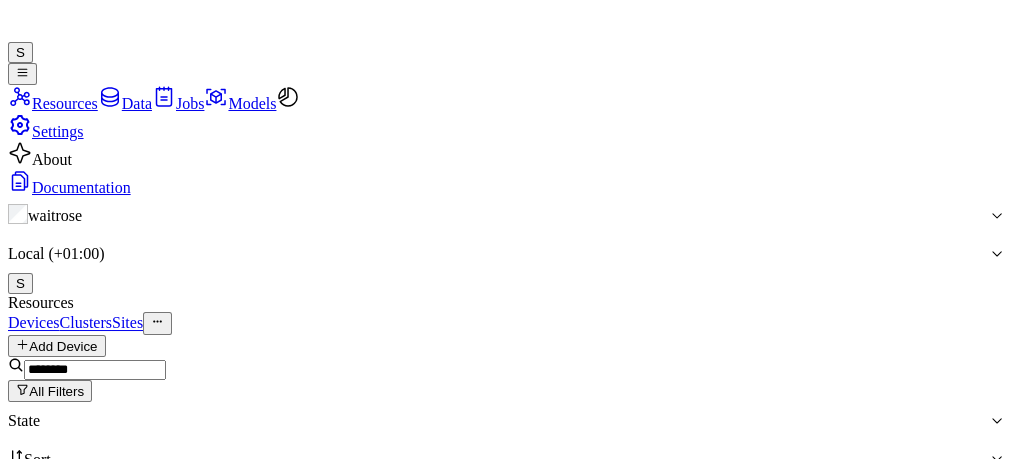 type on "********" 